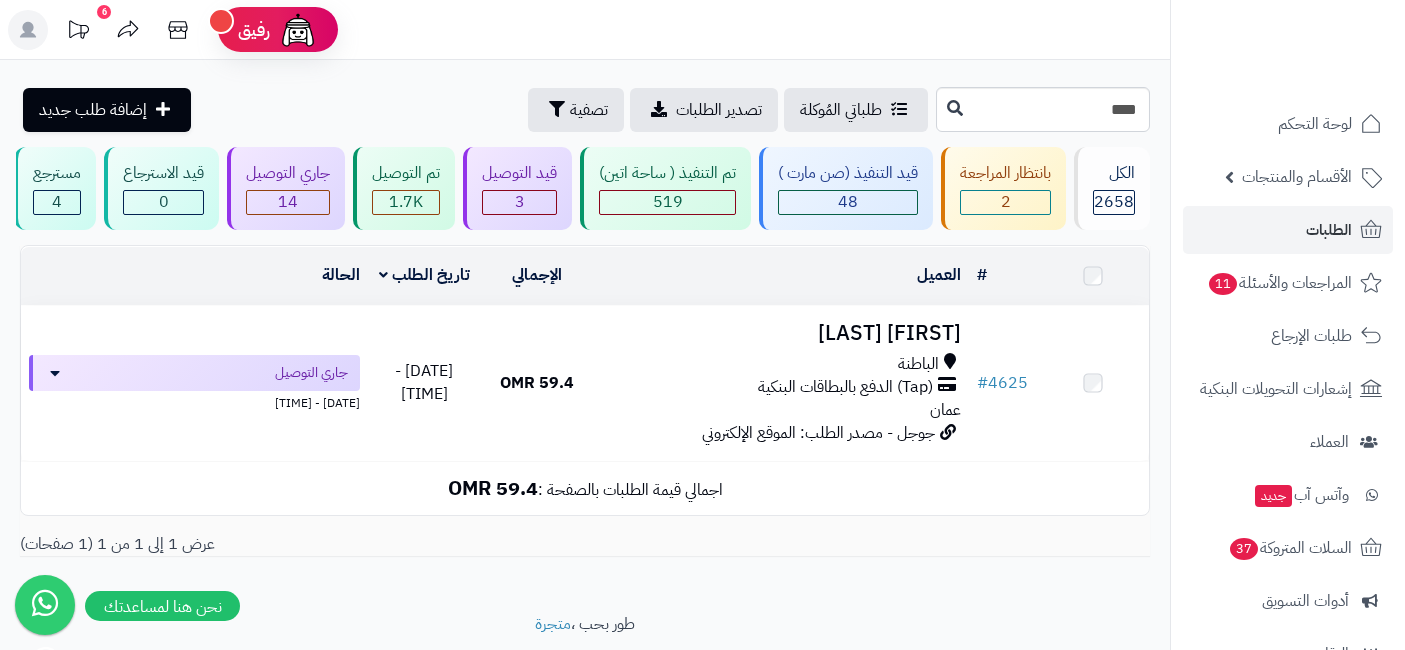 scroll, scrollTop: 0, scrollLeft: 0, axis: both 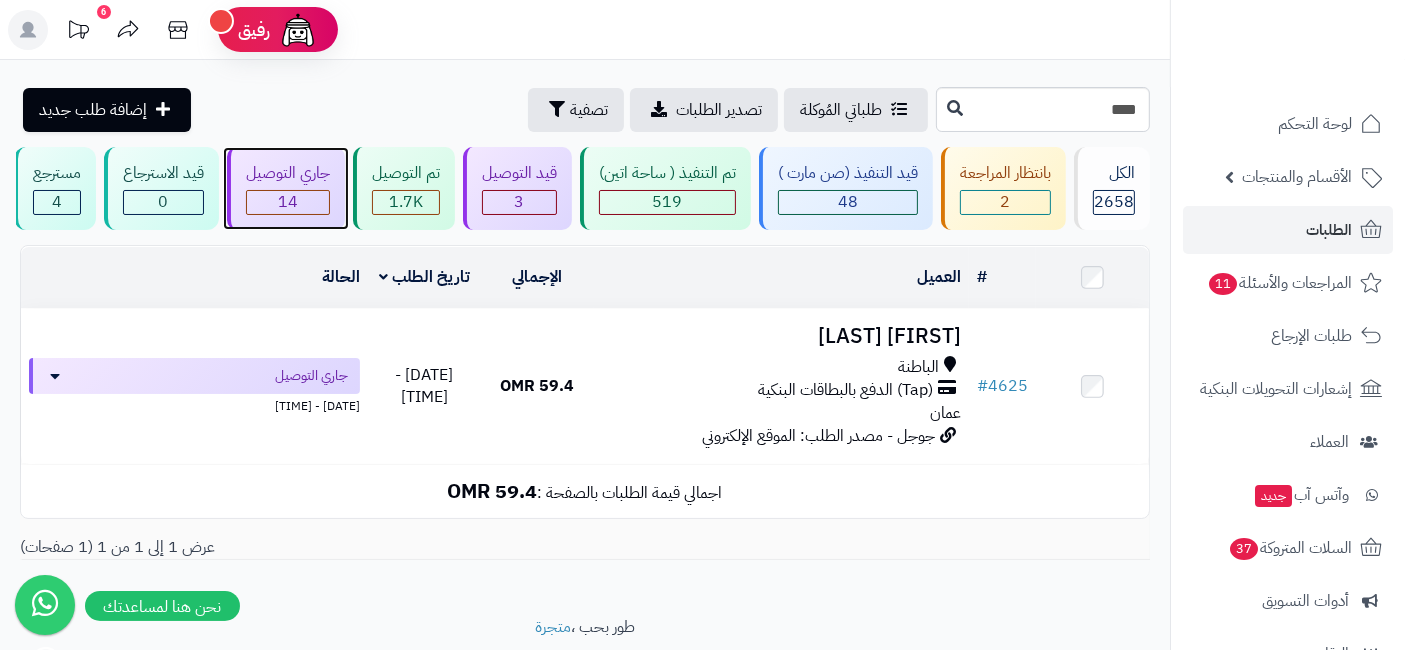 click on "14" at bounding box center (288, 202) 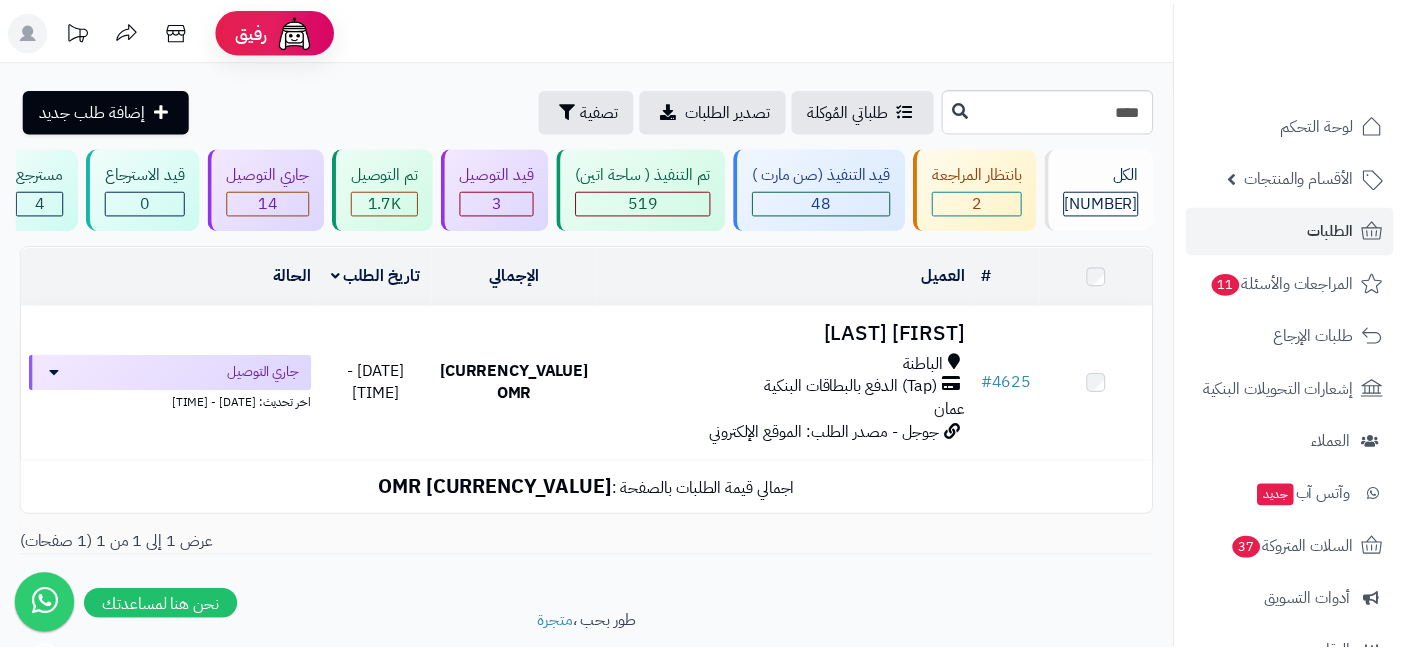scroll, scrollTop: 0, scrollLeft: 0, axis: both 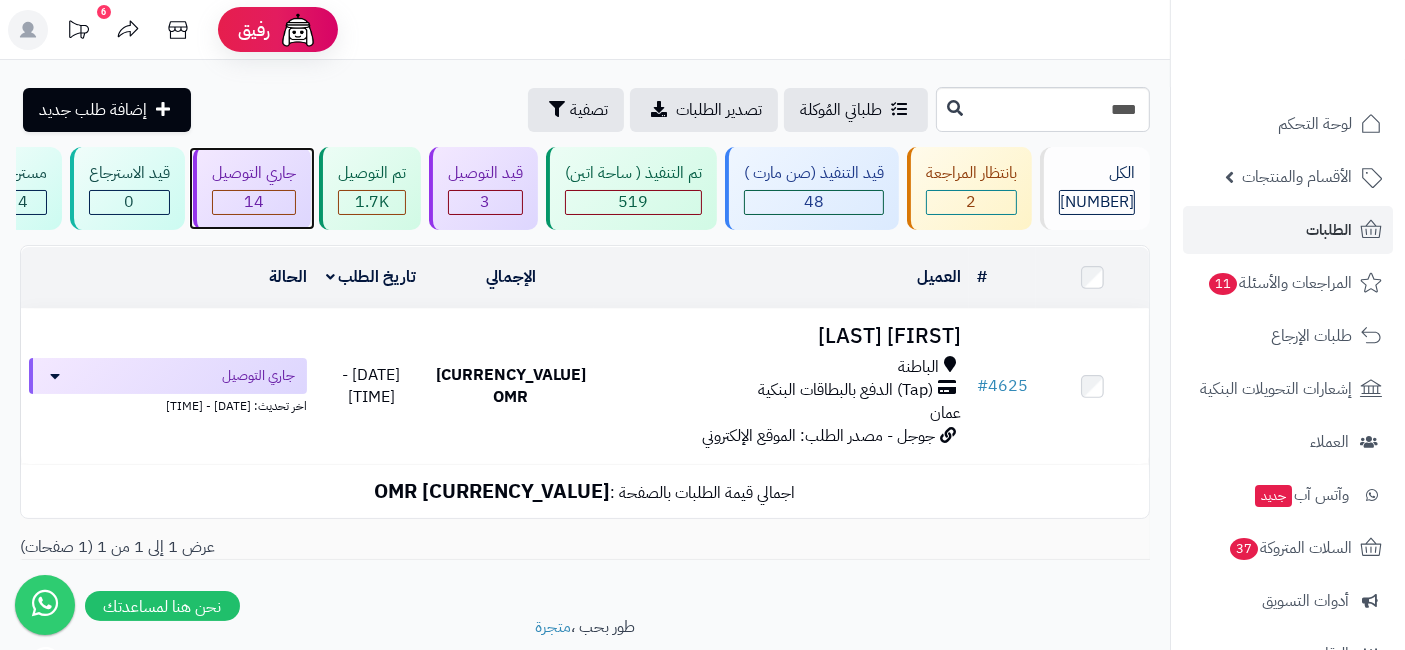click on "14" at bounding box center [254, 202] 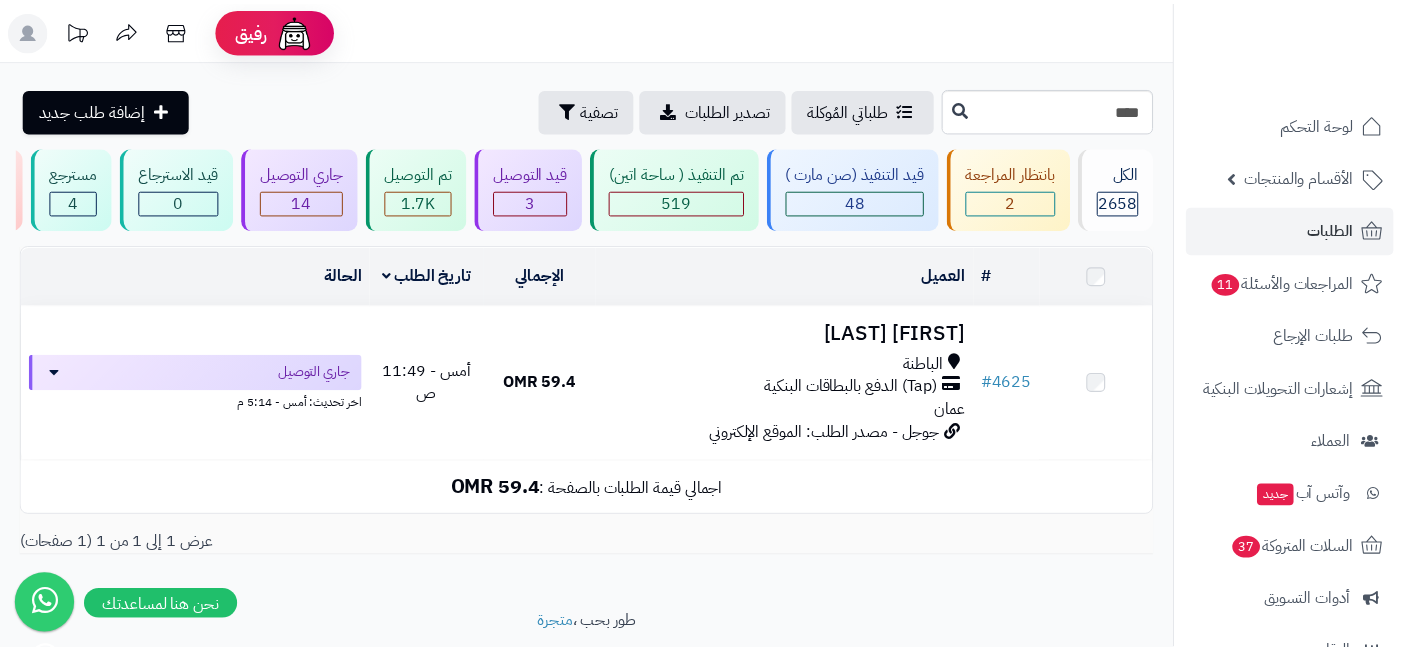 scroll, scrollTop: 0, scrollLeft: 0, axis: both 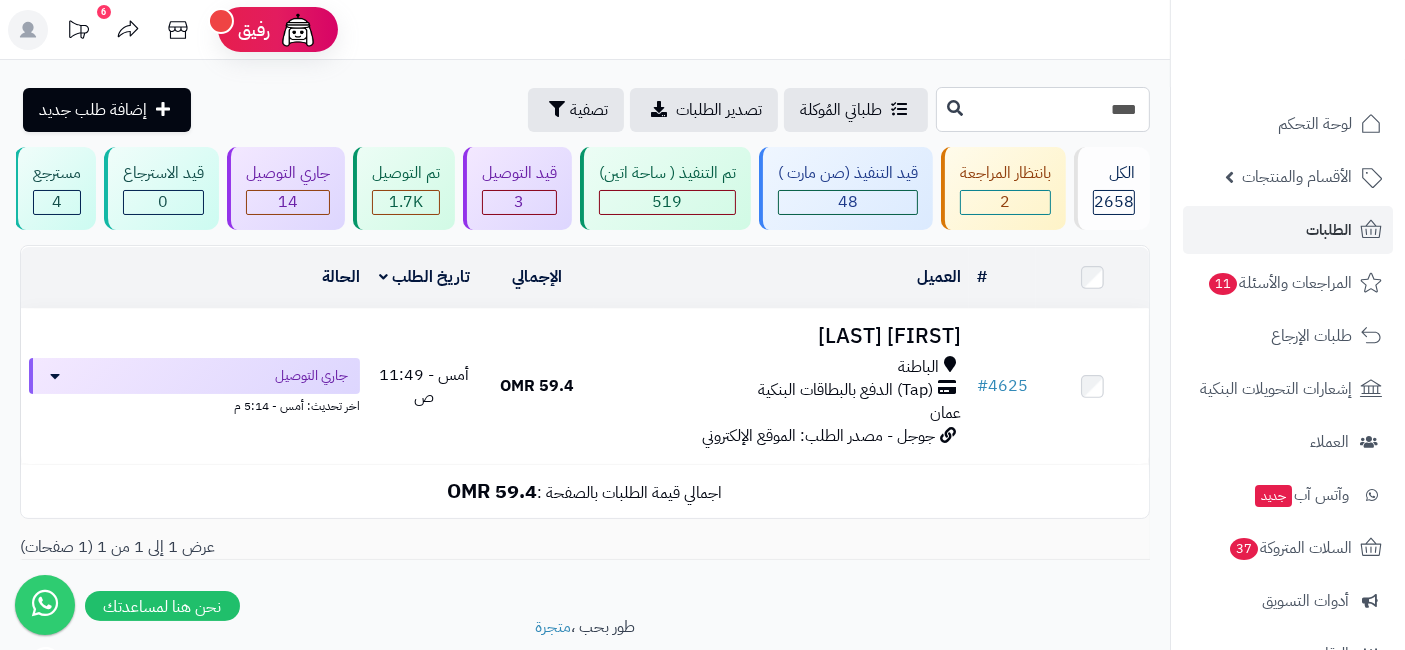 click on "****" at bounding box center [1043, 109] 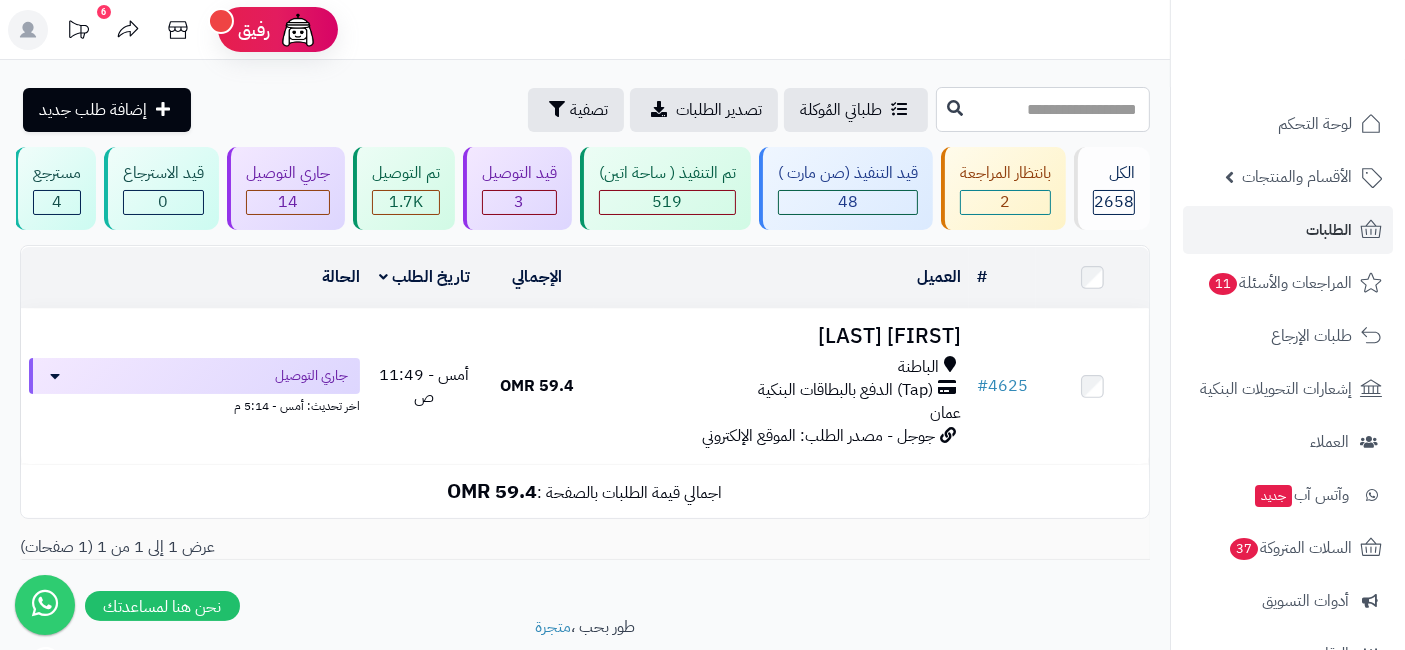 type 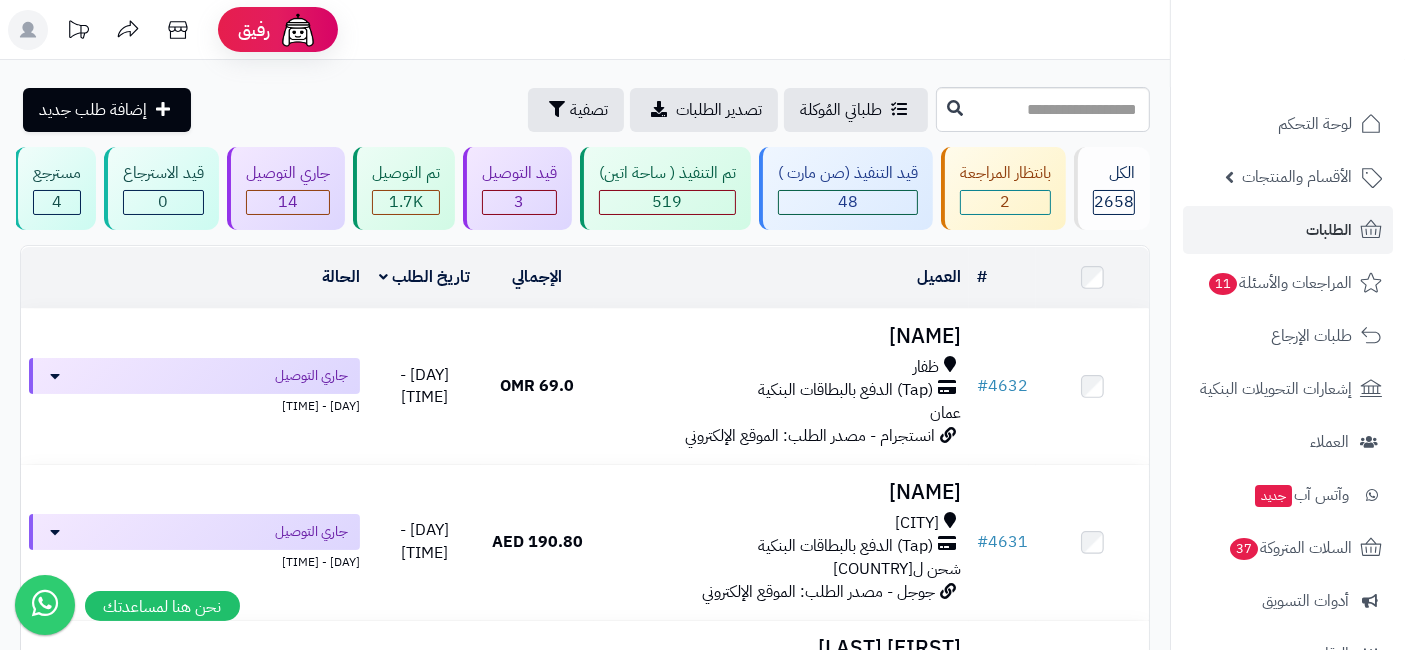 scroll, scrollTop: 5, scrollLeft: 0, axis: vertical 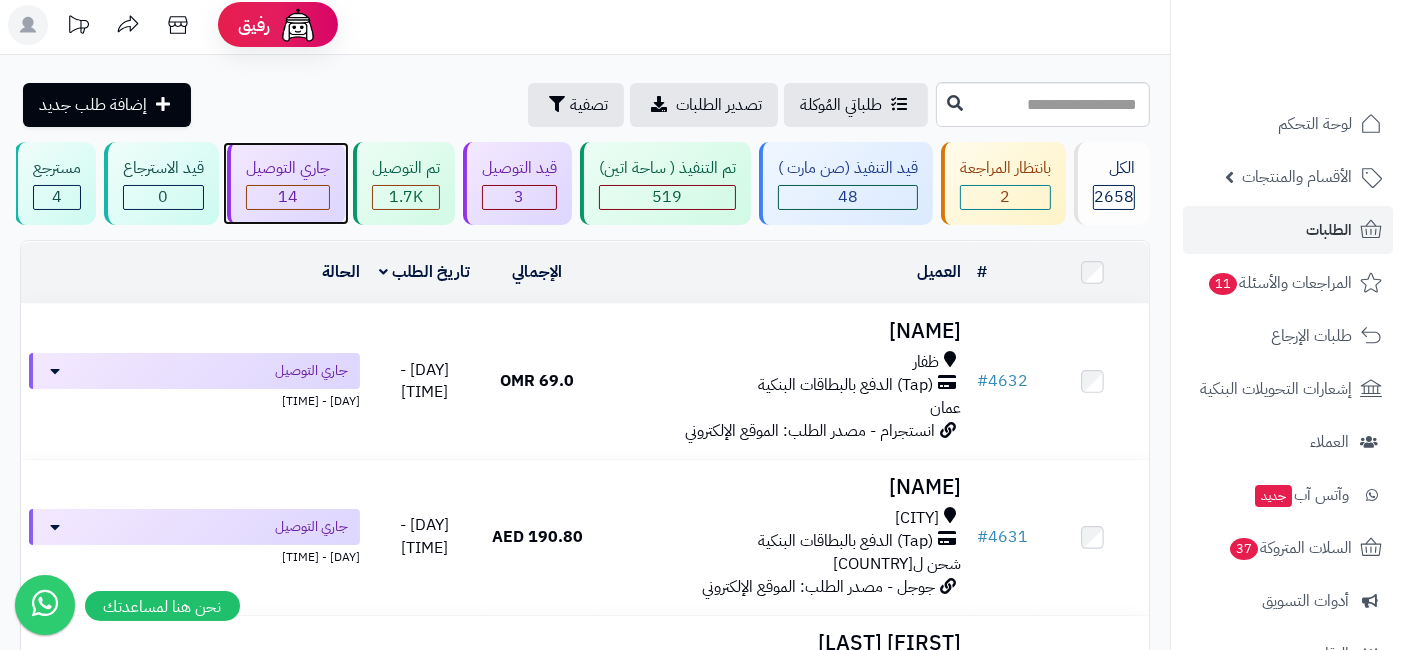 click on "جاري التوصيل
[NUMBER]" at bounding box center (286, 183) 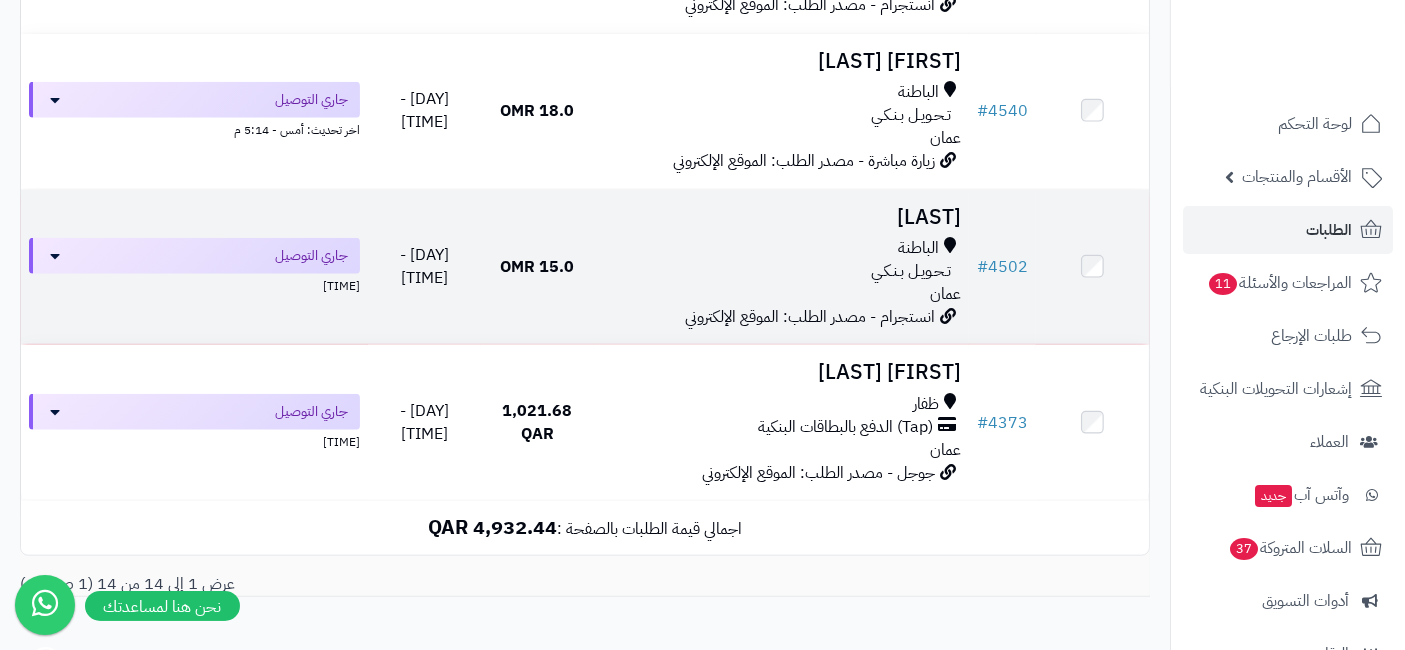 scroll, scrollTop: 1989, scrollLeft: 0, axis: vertical 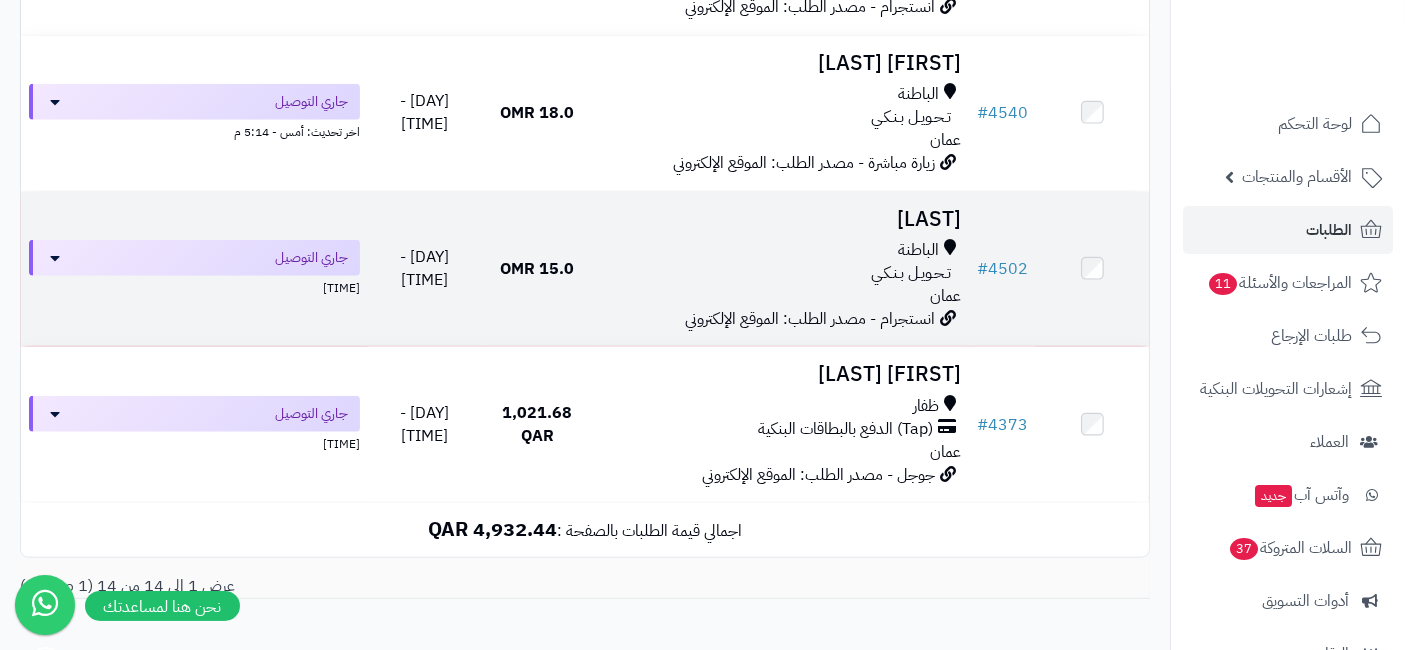 click on "[TIME]" at bounding box center (194, 286) 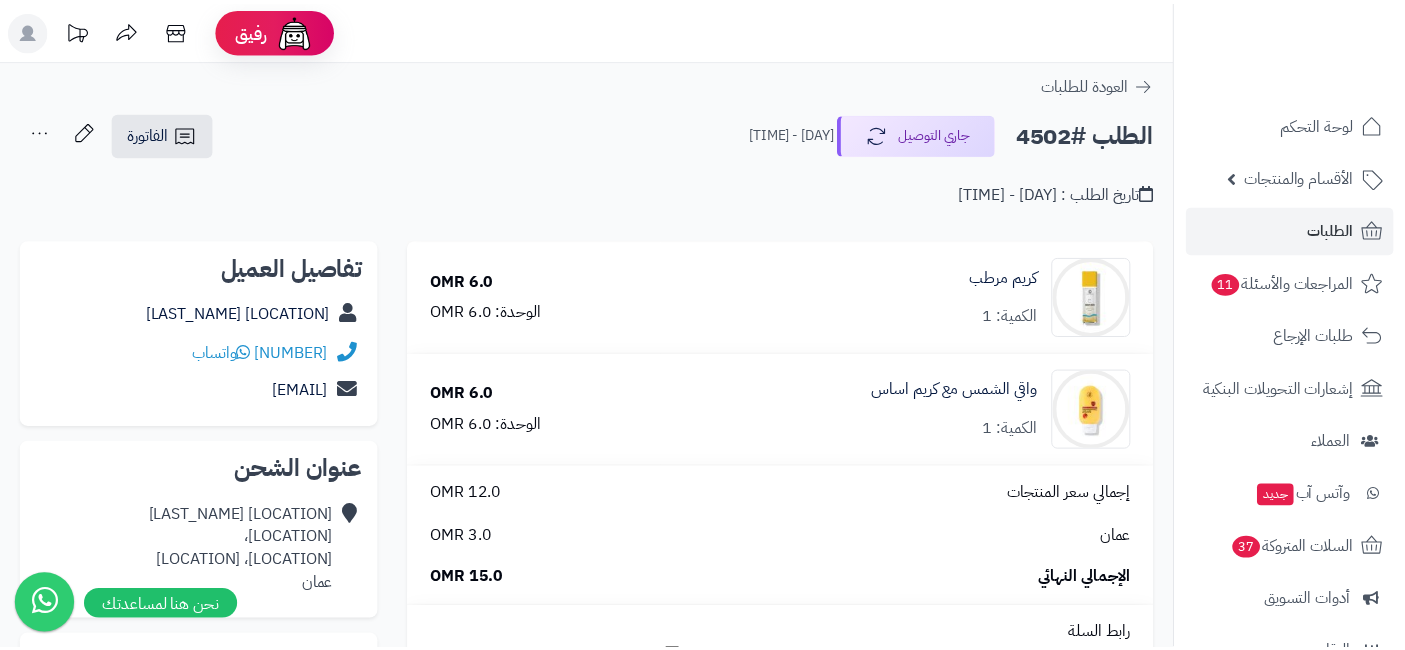 scroll, scrollTop: 0, scrollLeft: 0, axis: both 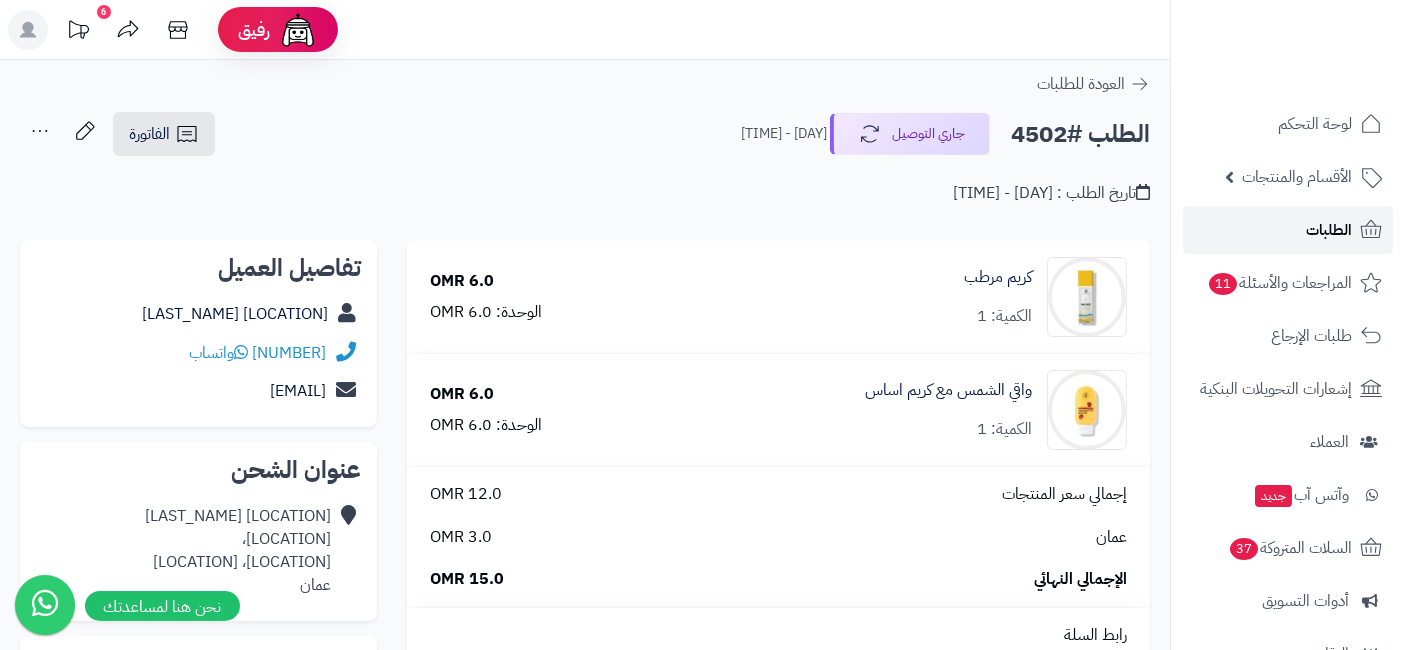 click on "الطلبات" at bounding box center [1288, 230] 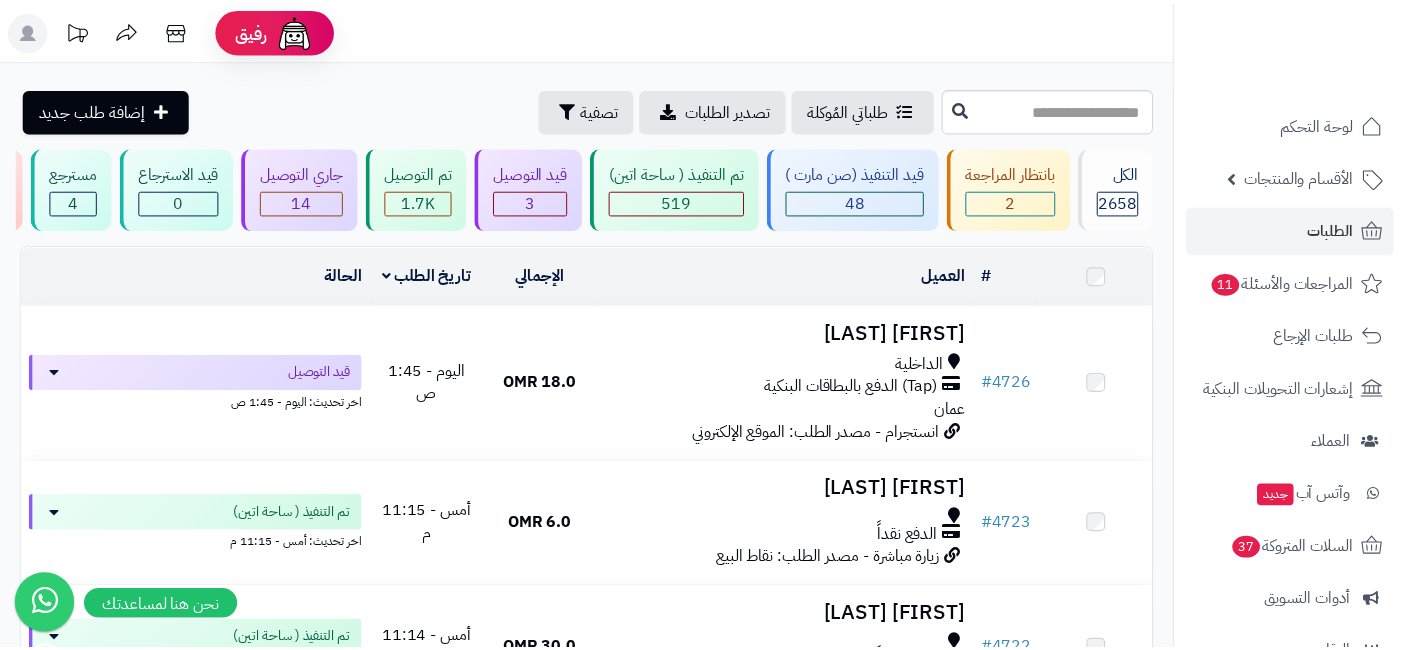 scroll, scrollTop: 0, scrollLeft: 0, axis: both 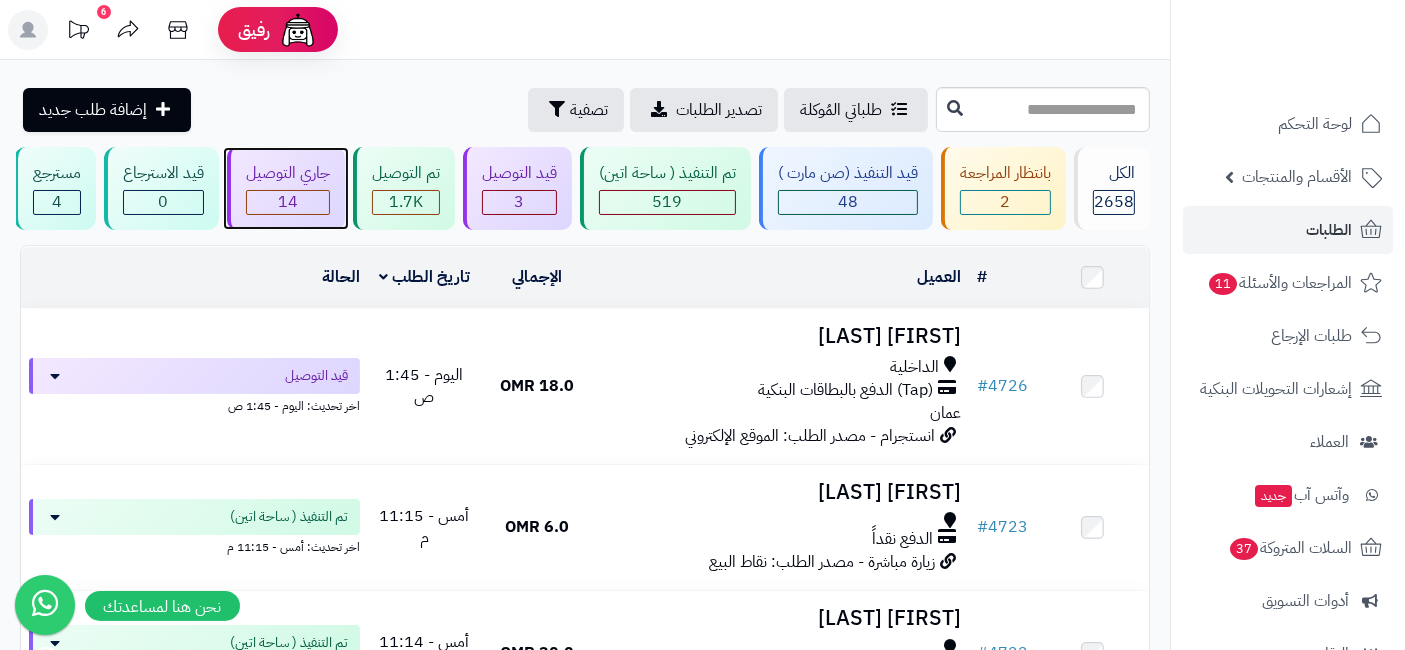click on "14" at bounding box center (288, 202) 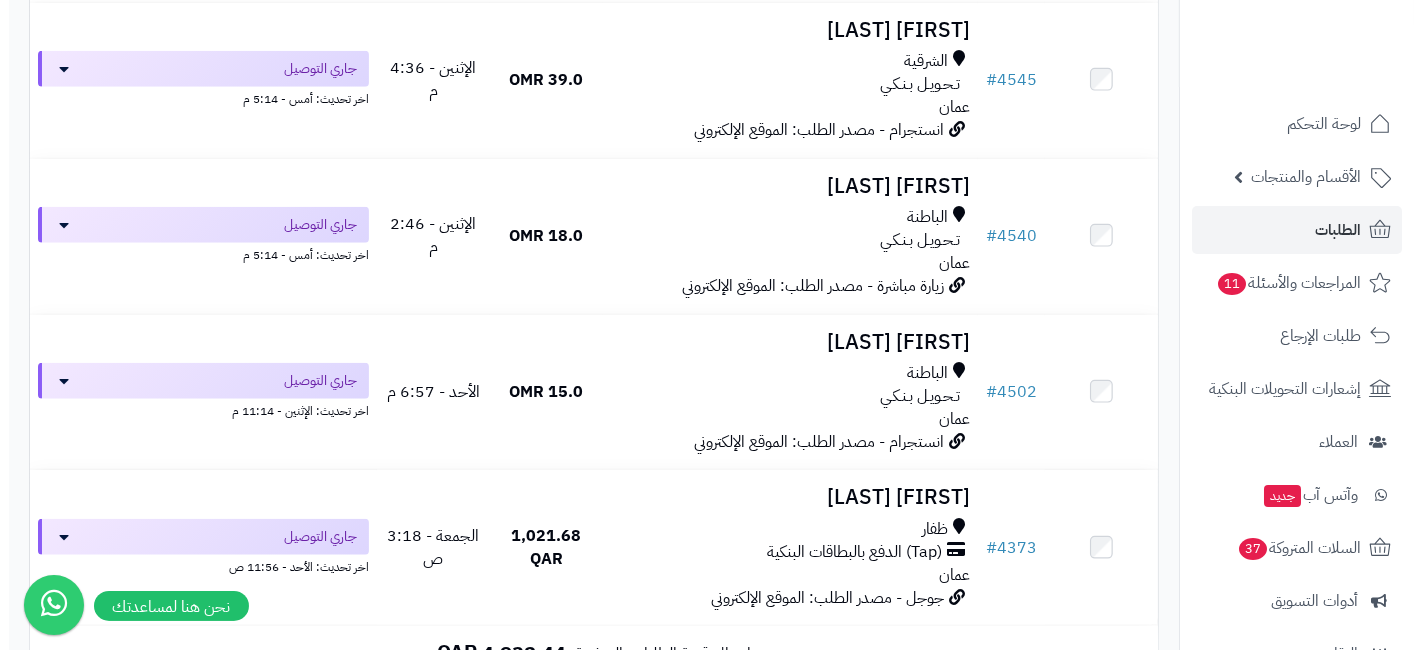 scroll, scrollTop: 2114, scrollLeft: 0, axis: vertical 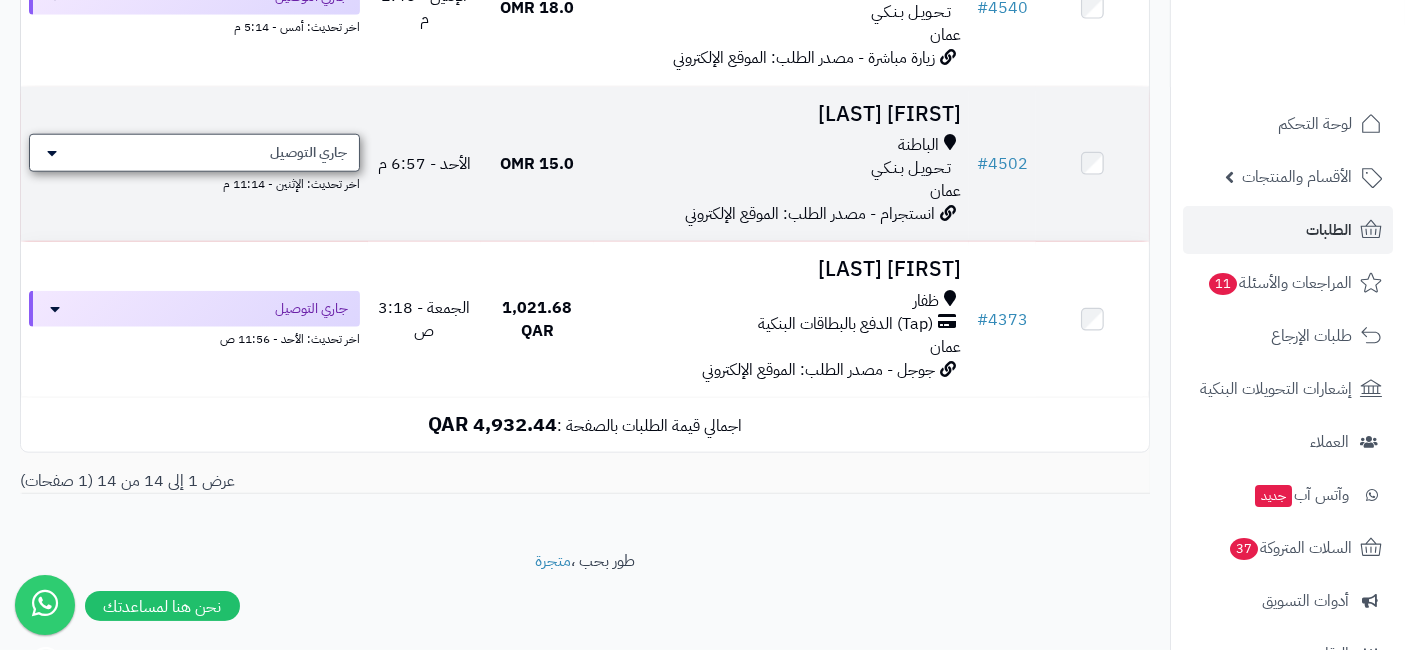 click on "جاري التوصيل" at bounding box center (194, 153) 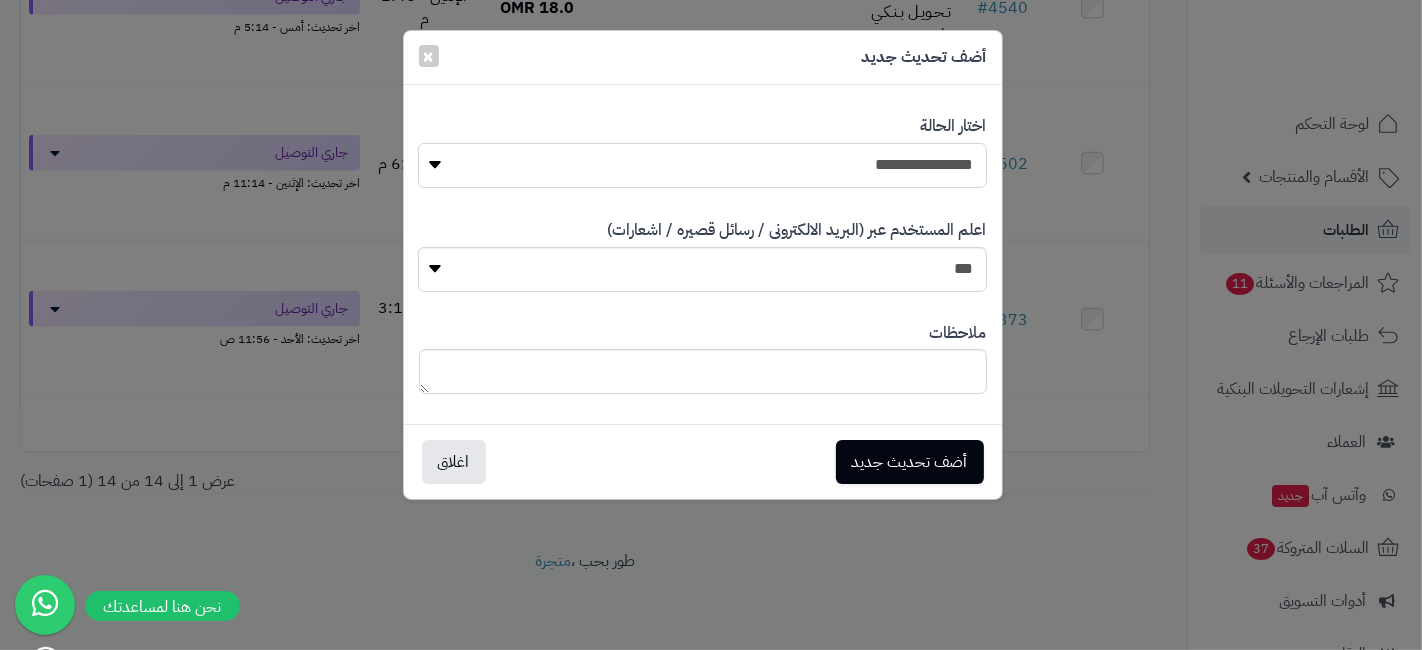 click on "**********" at bounding box center [702, 165] 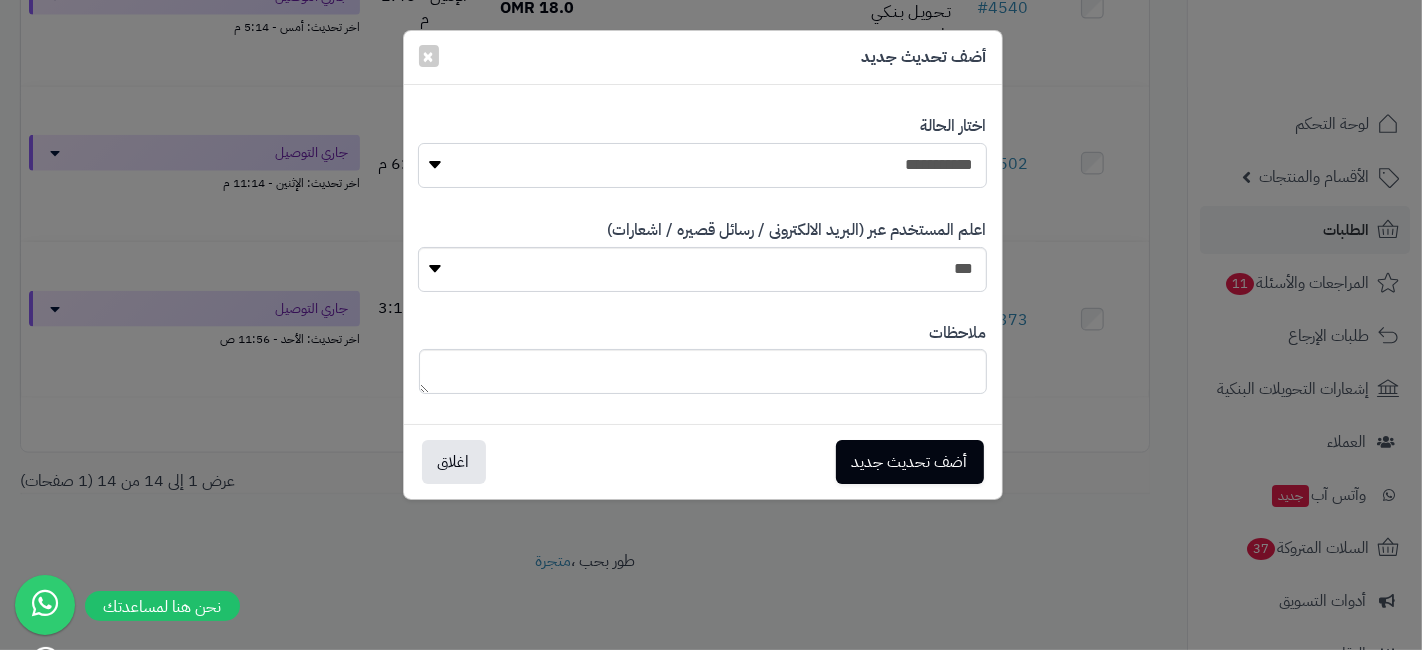 click on "**********" at bounding box center [702, 165] 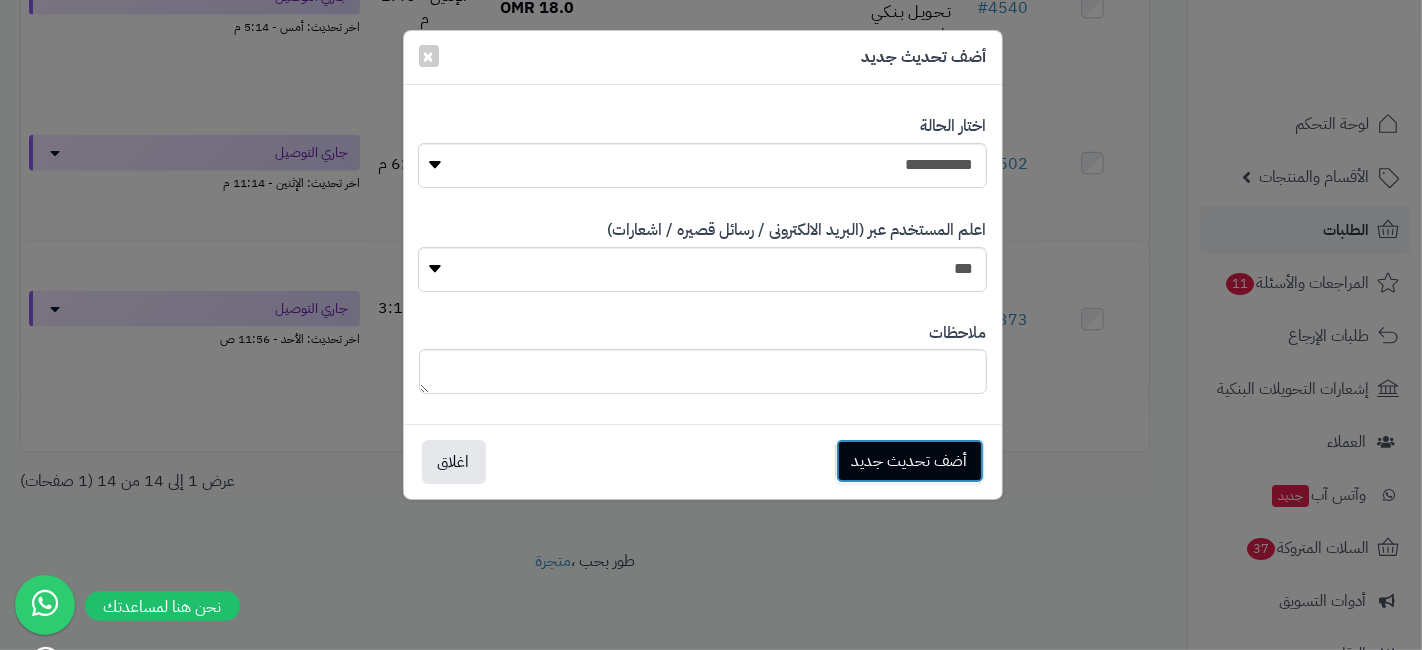 click on "أضف تحديث جديد" at bounding box center [910, 461] 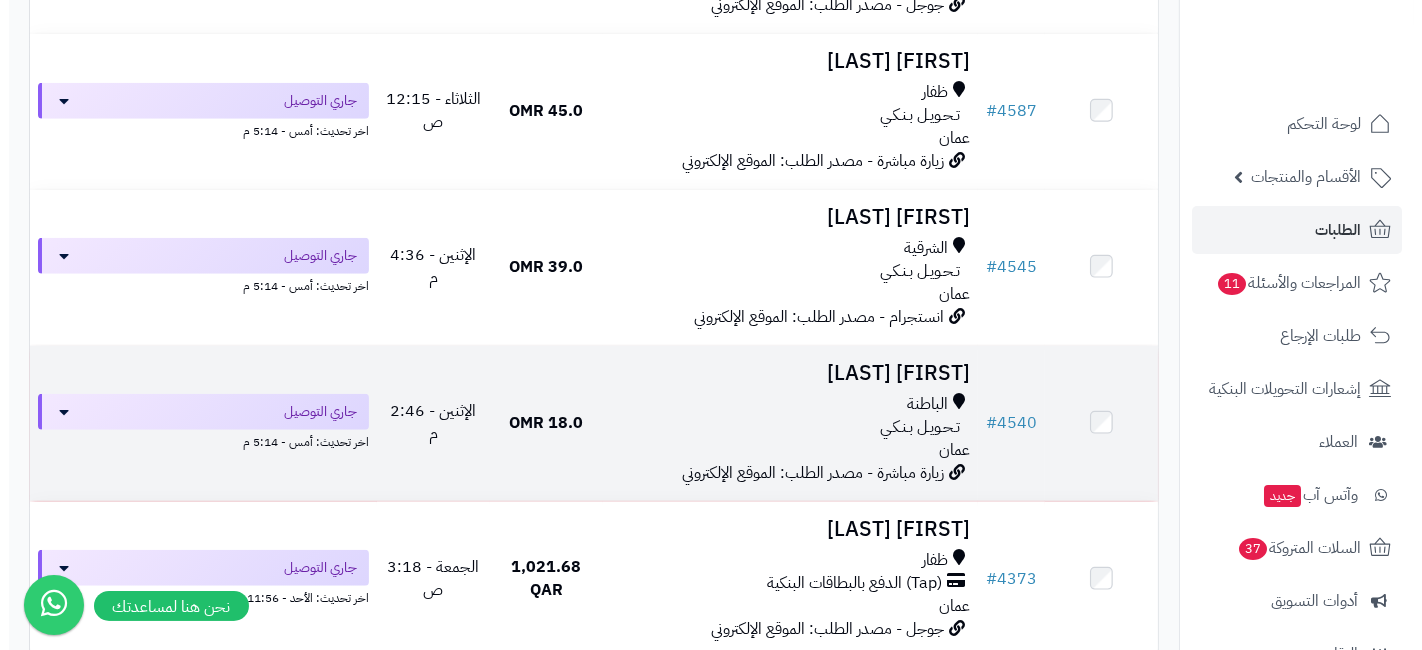 scroll, scrollTop: 1677, scrollLeft: 0, axis: vertical 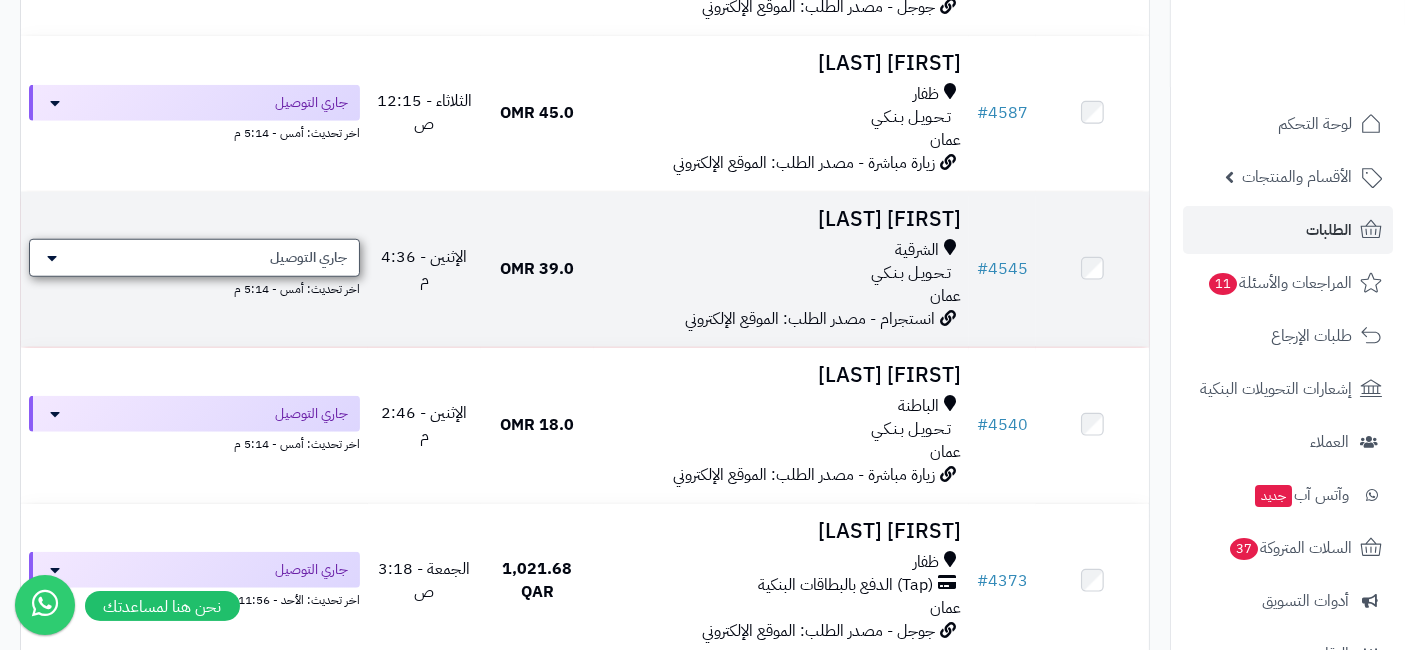 click on "جاري التوصيل" at bounding box center (308, 258) 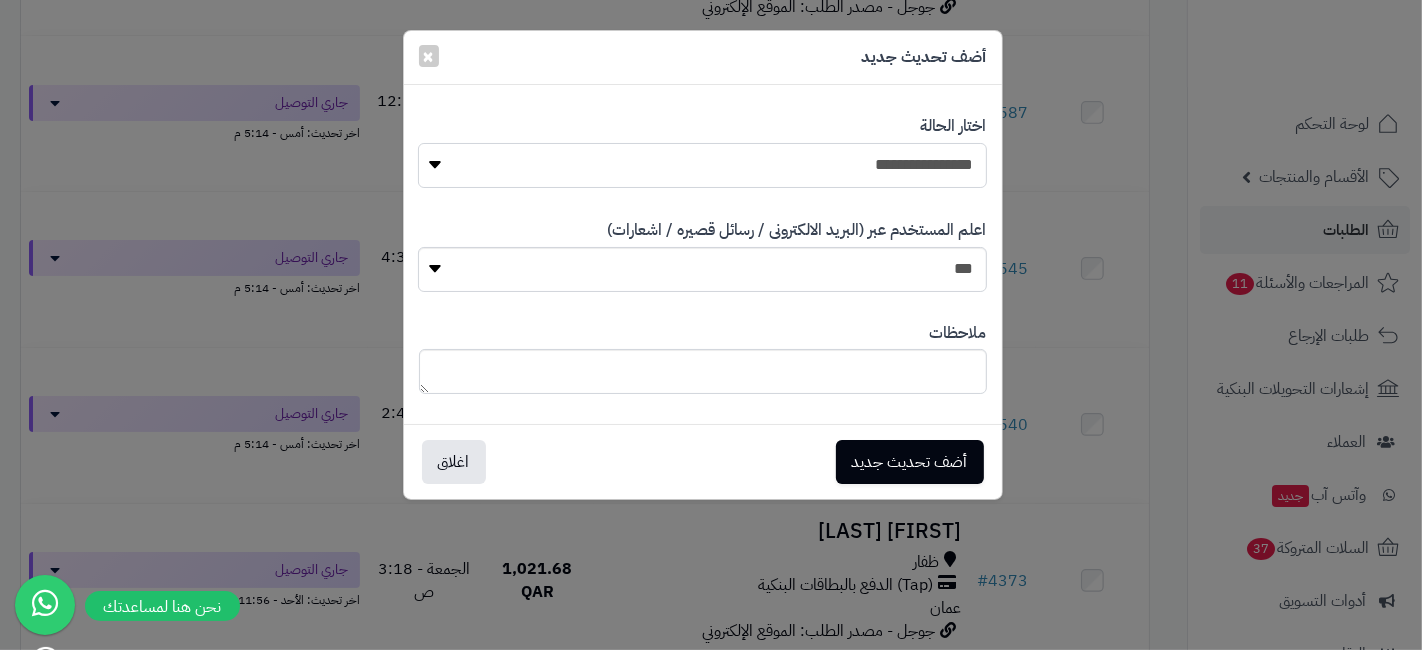 click on "**********" at bounding box center [702, 165] 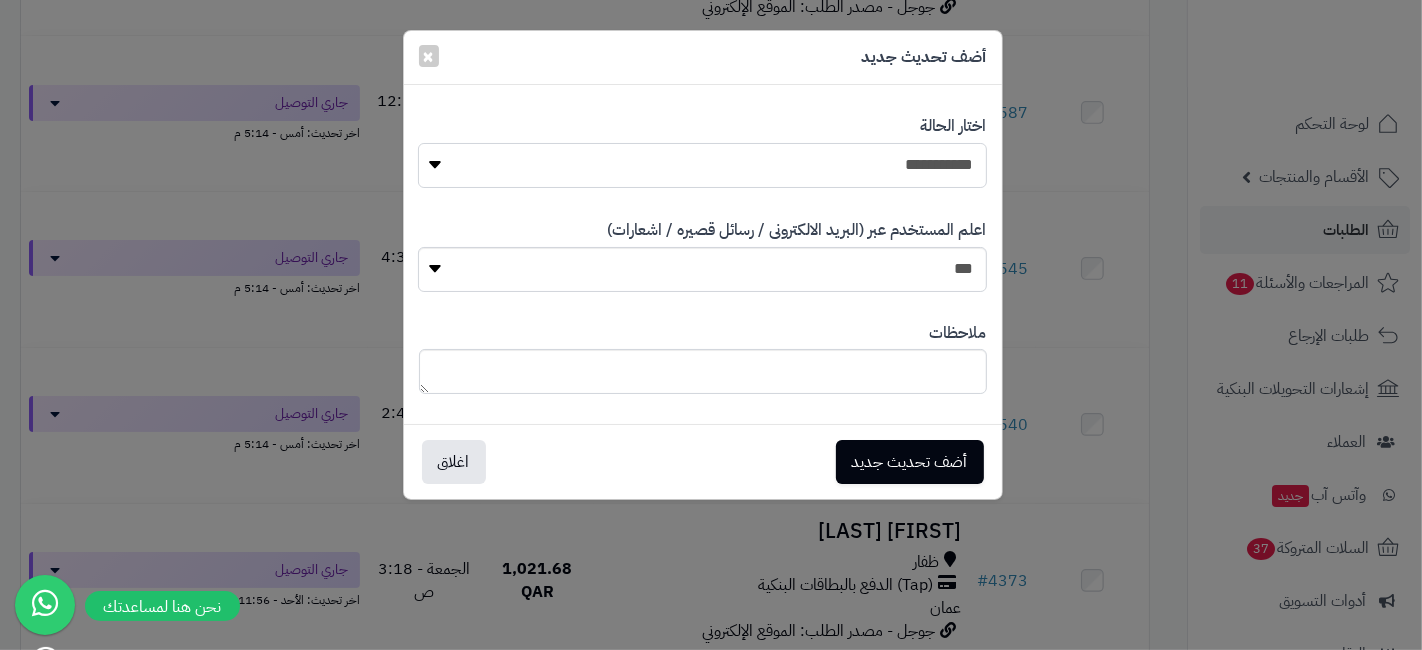 click on "**********" at bounding box center (702, 165) 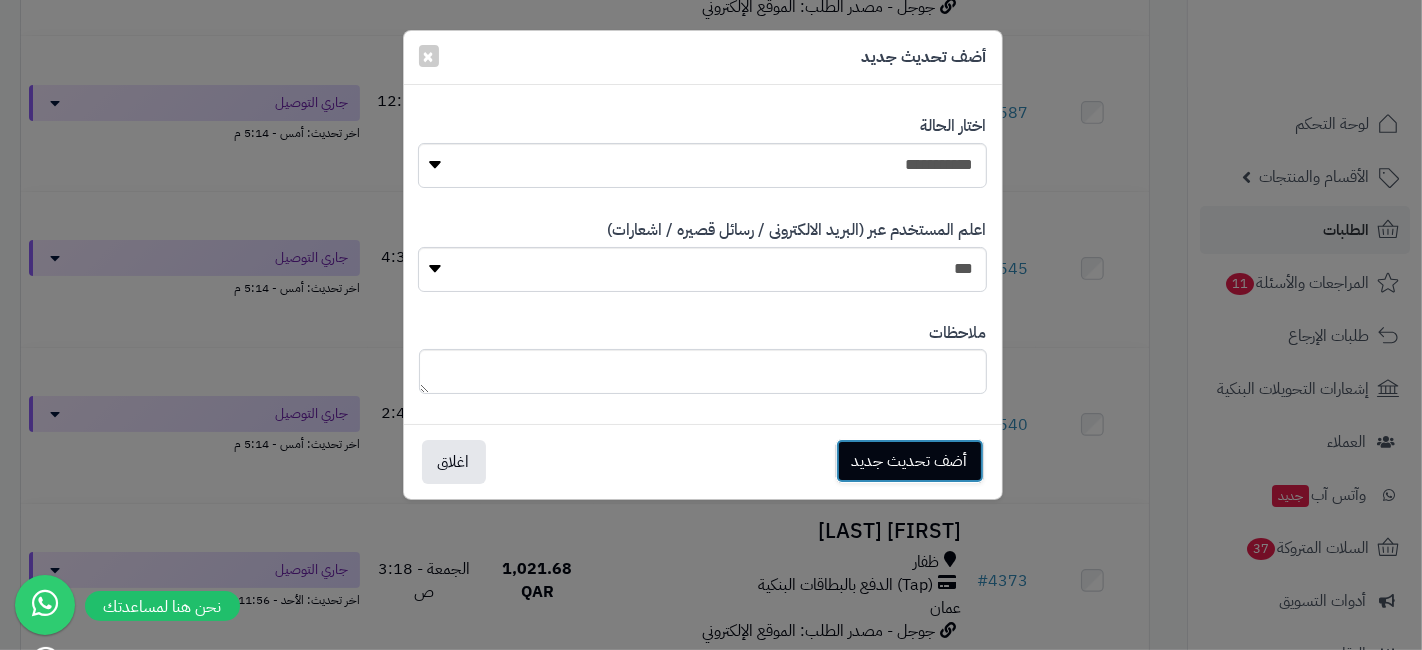 click on "أضف تحديث جديد" at bounding box center [910, 461] 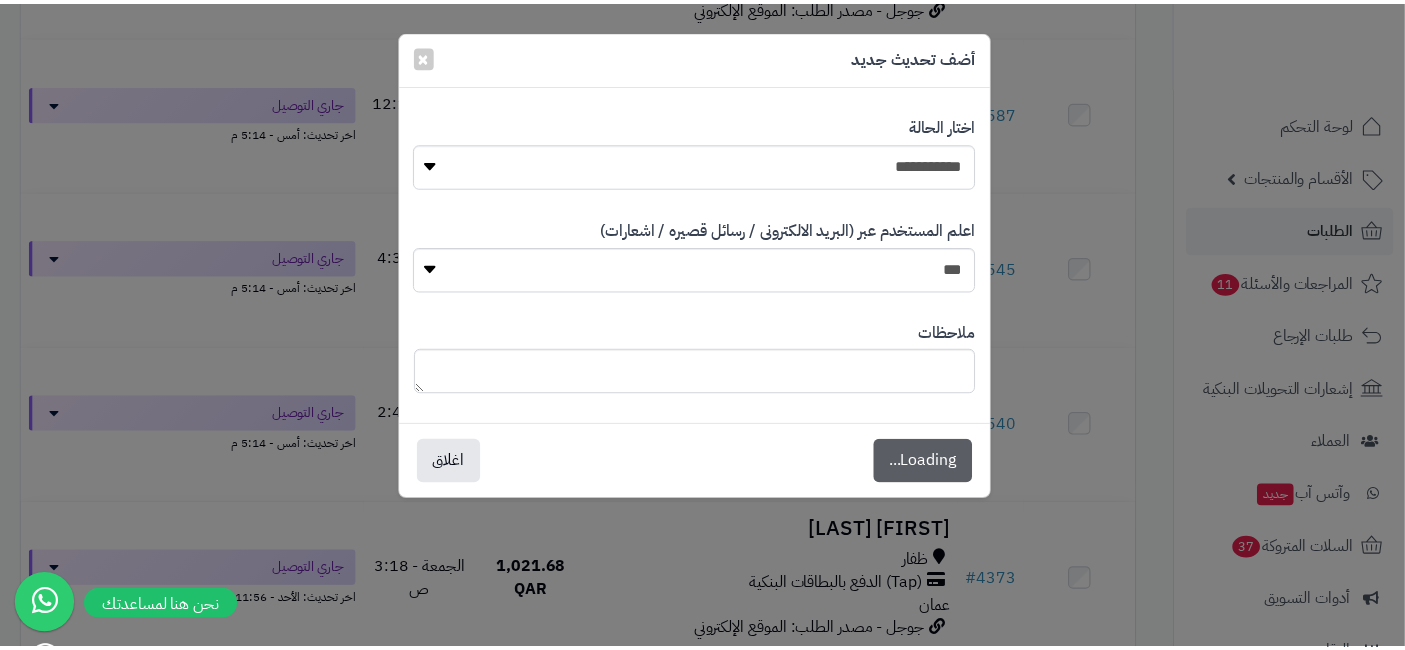 scroll, scrollTop: 1742, scrollLeft: 0, axis: vertical 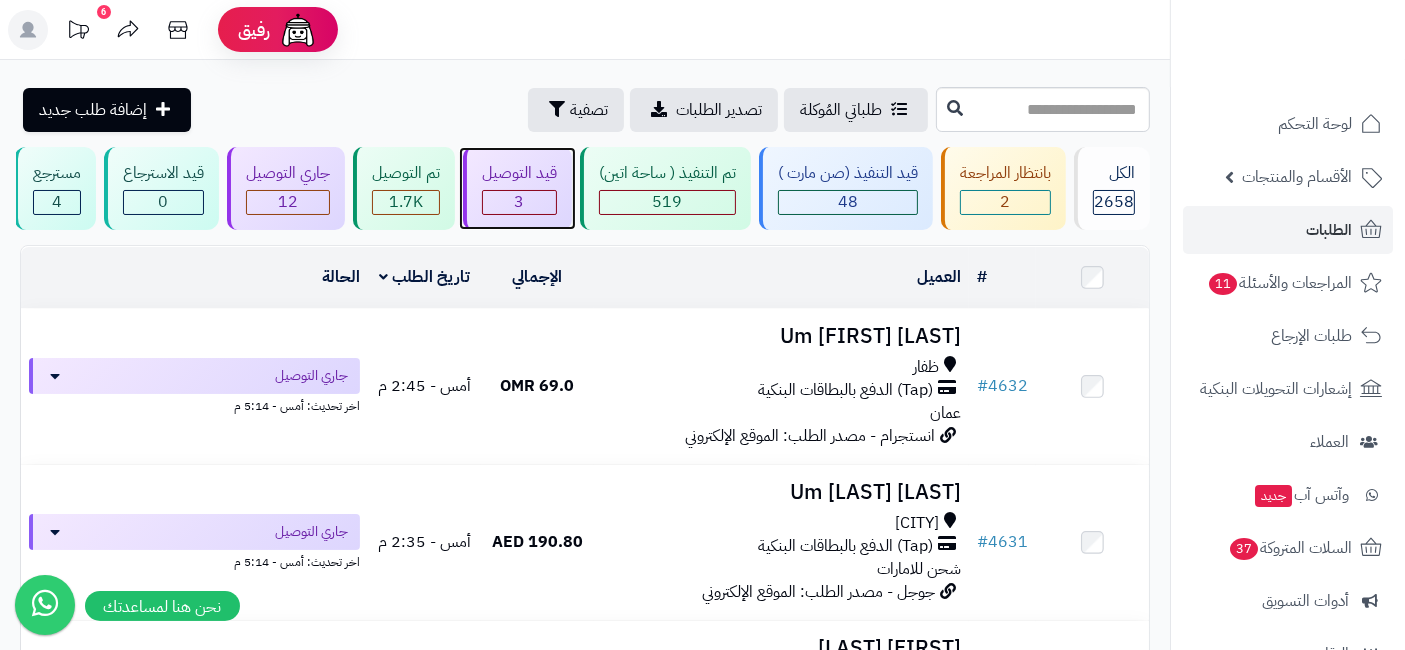 click on "3" at bounding box center [520, 202] 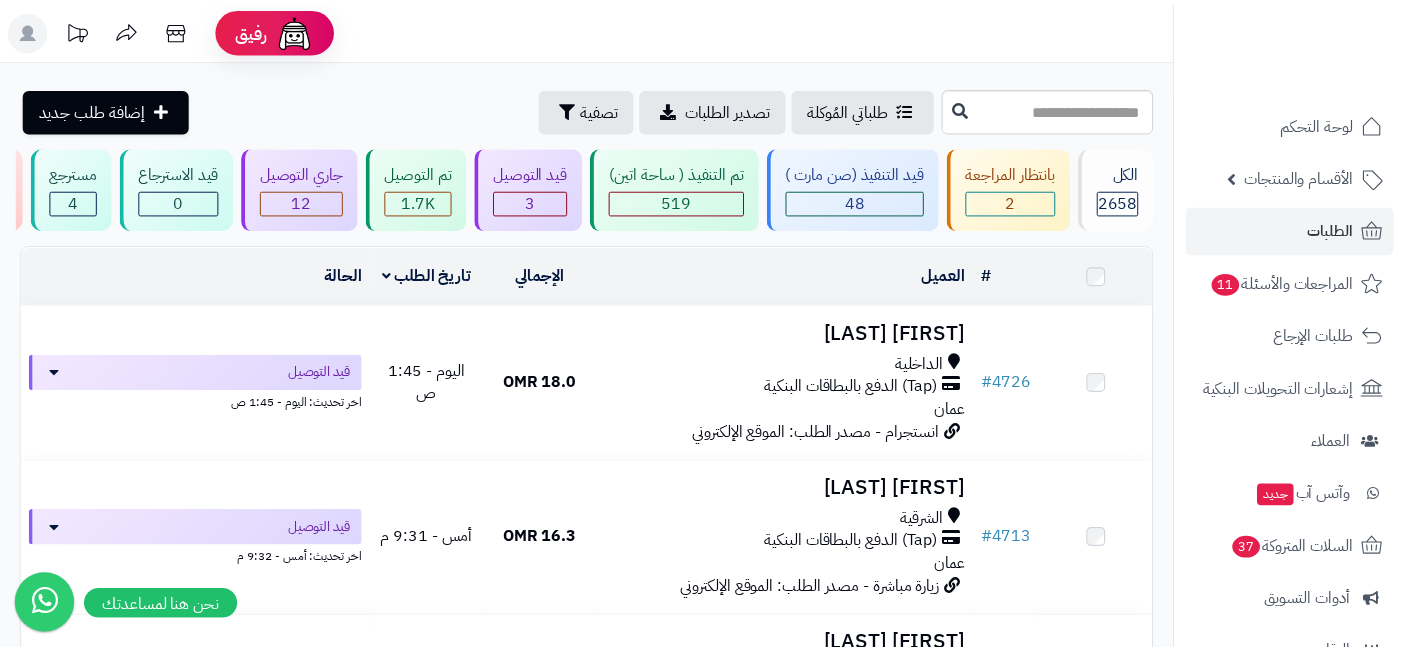 scroll, scrollTop: 0, scrollLeft: 0, axis: both 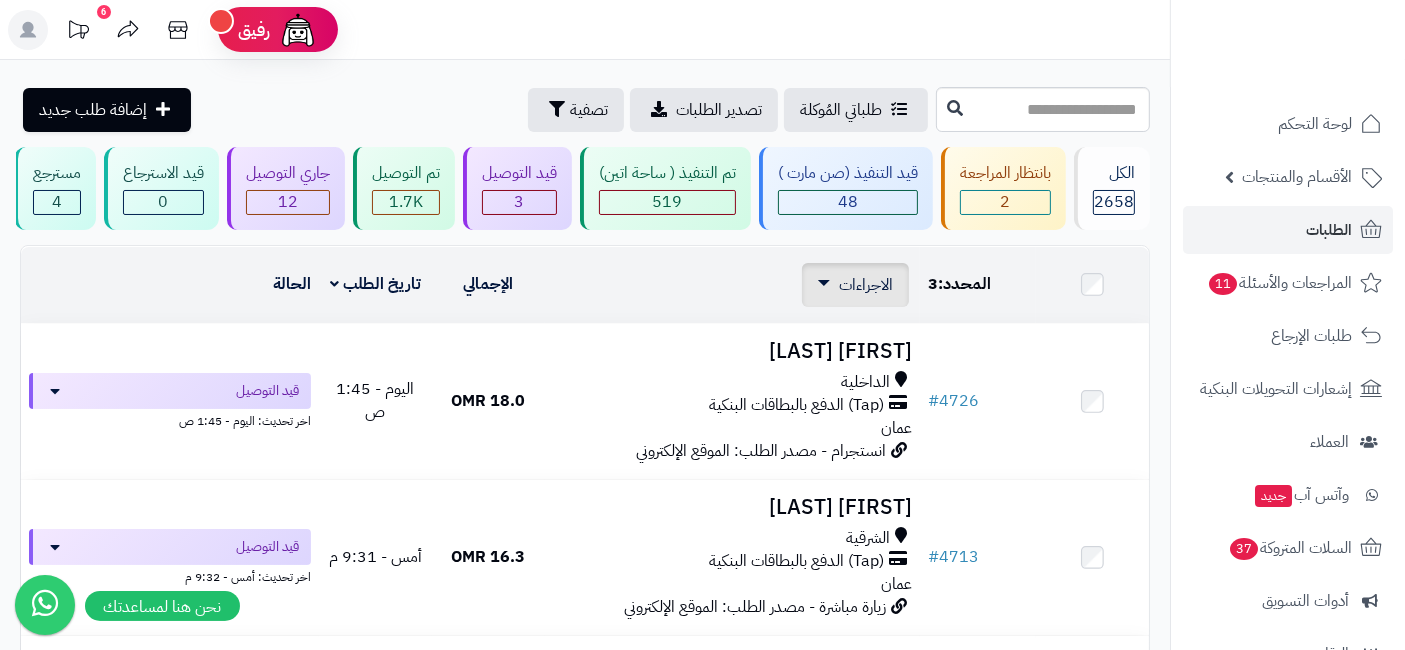 click on "الاجراءات" at bounding box center (866, 285) 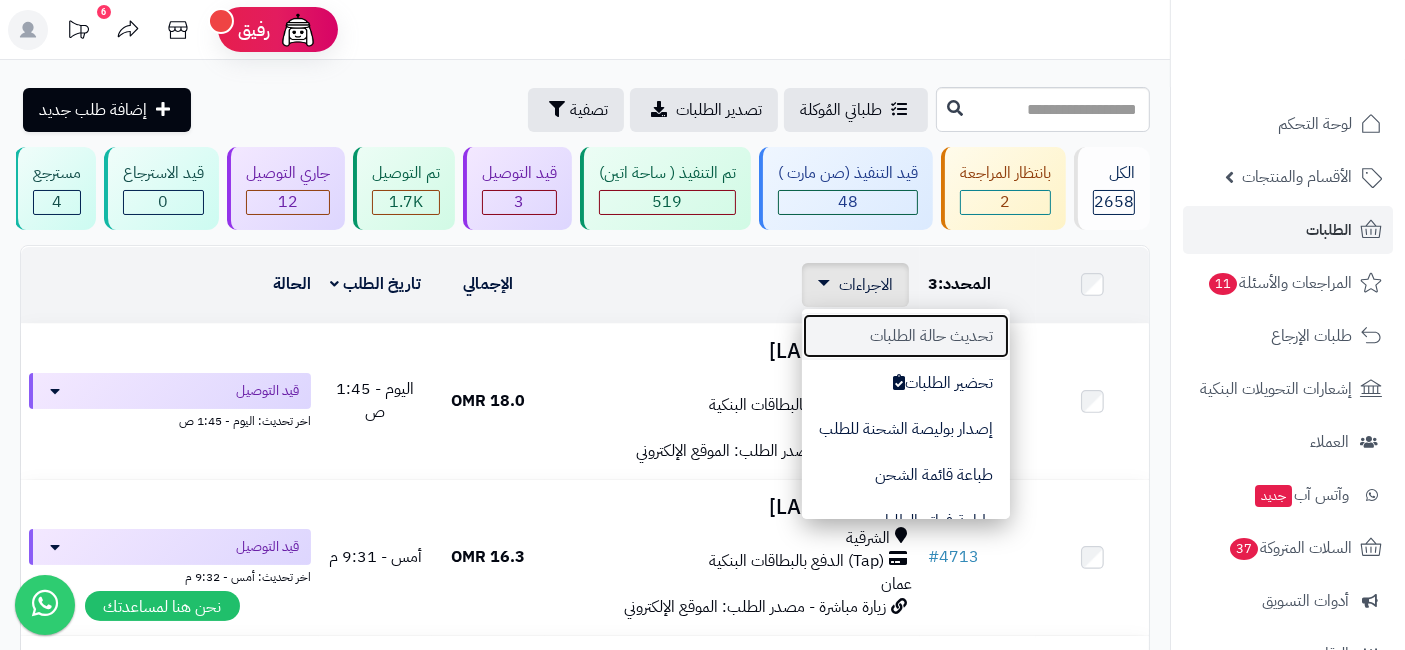 click on "تحديث حالة الطلبات" at bounding box center (906, 336) 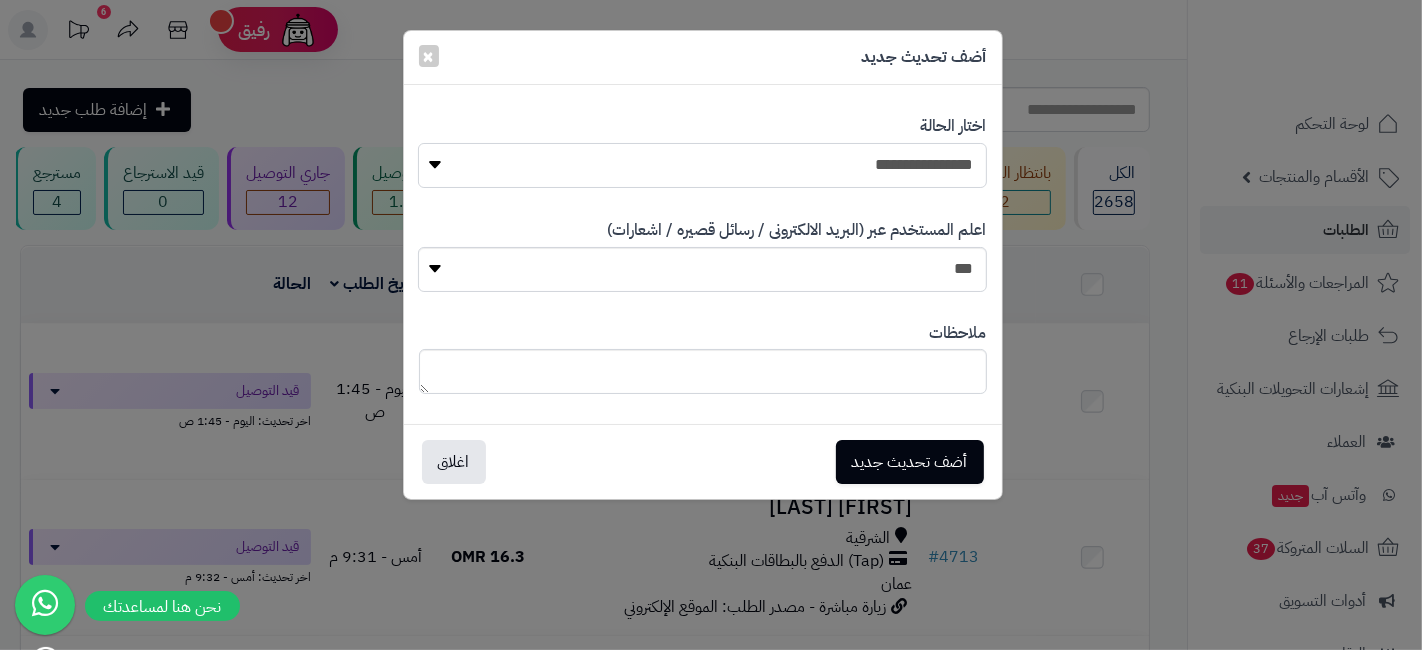 click on "**********" at bounding box center [702, 165] 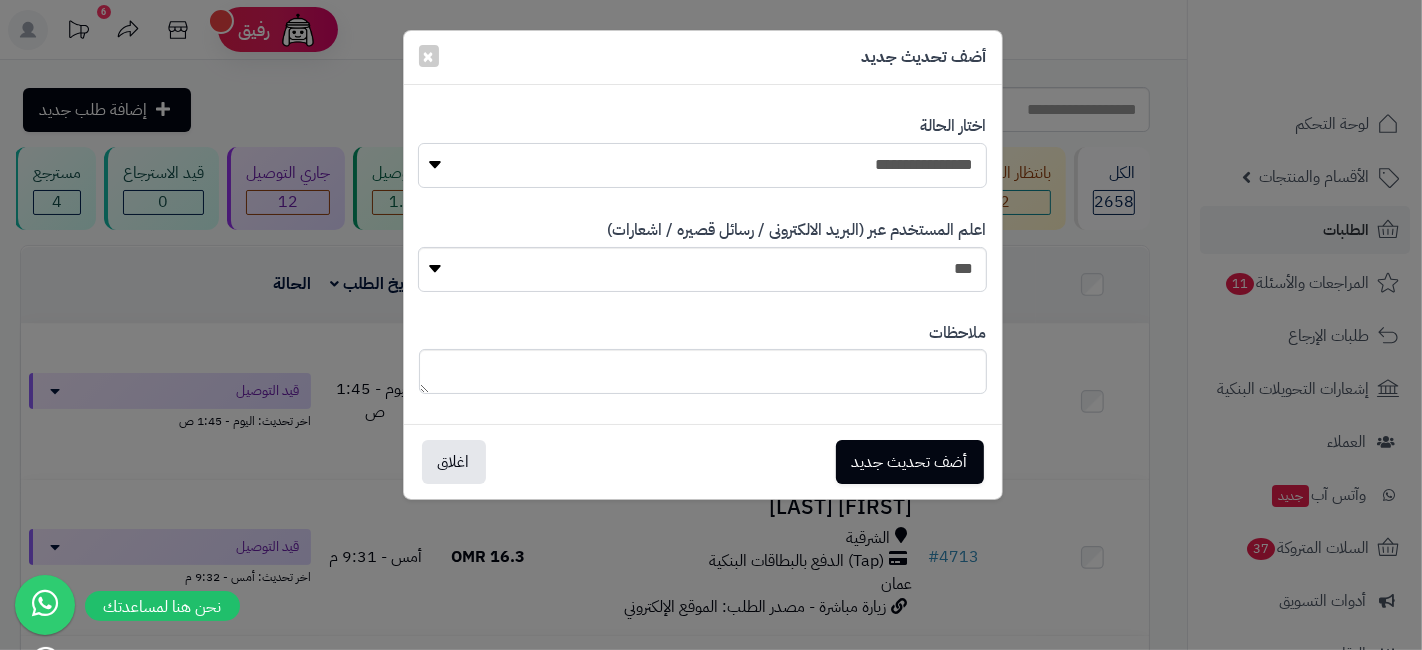 select on "**" 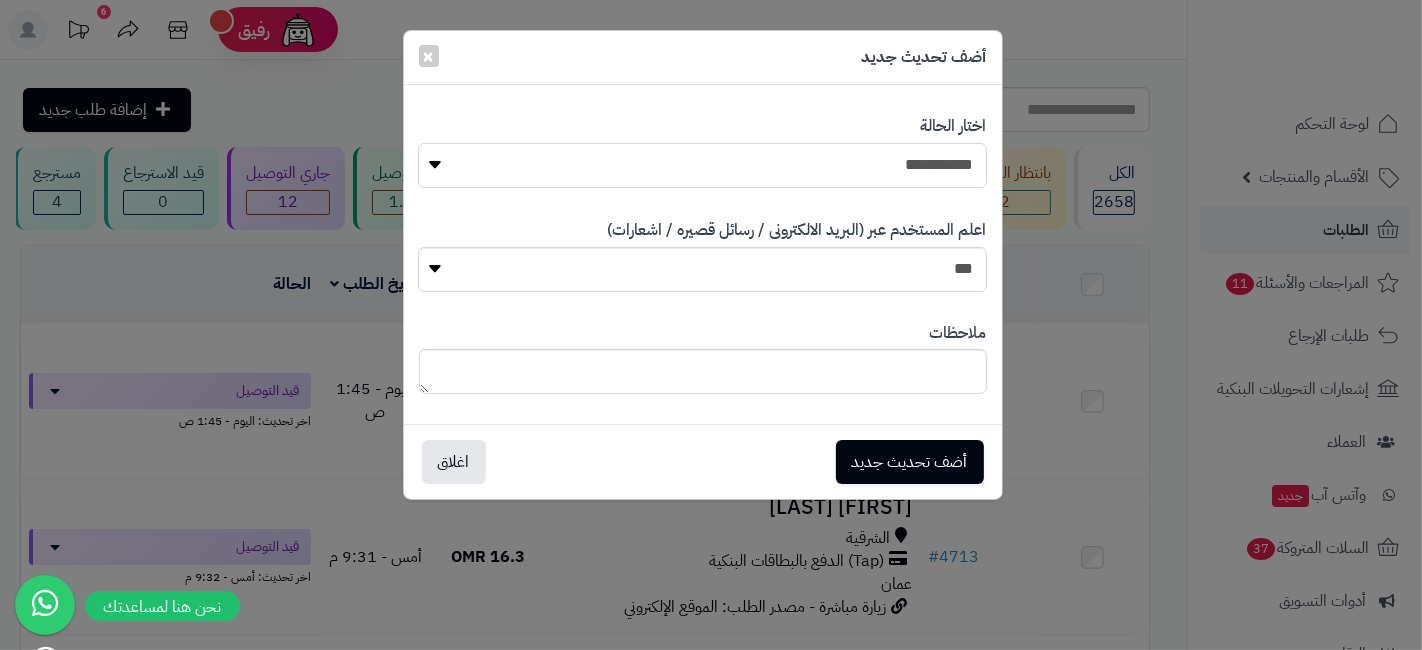 click on "**********" at bounding box center [702, 165] 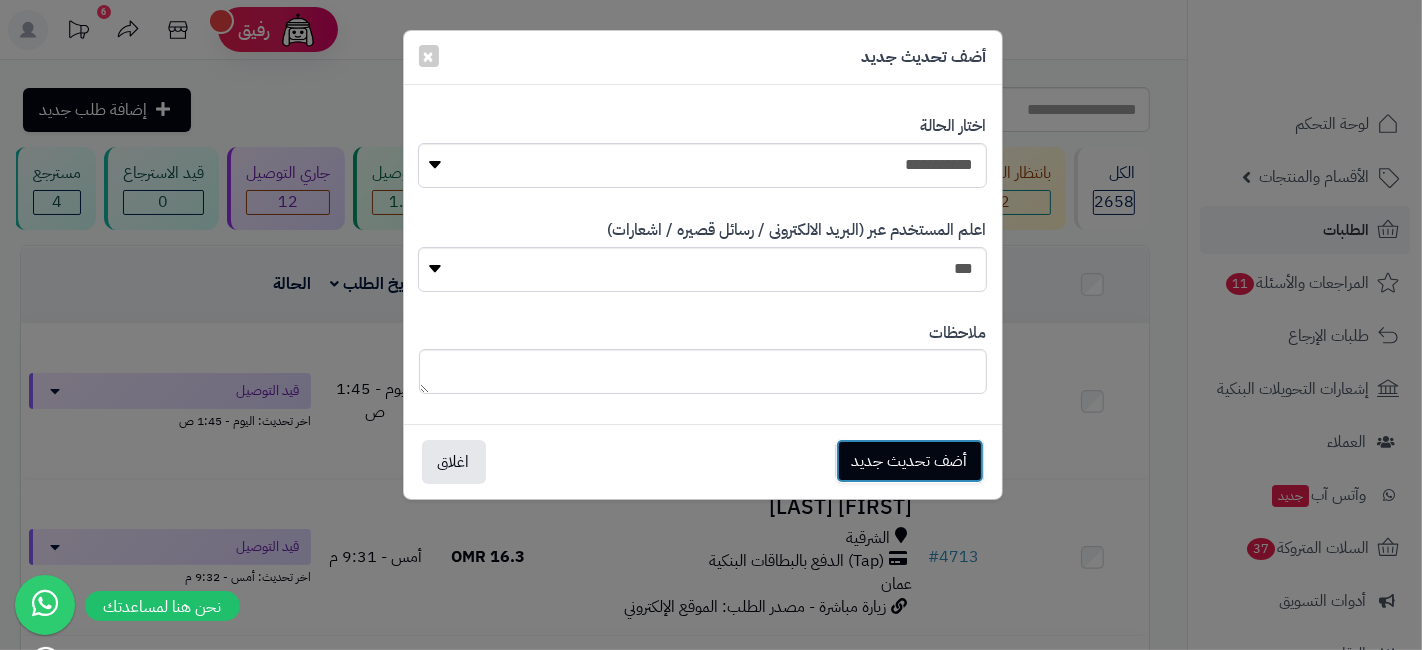 click on "أضف تحديث جديد" at bounding box center [910, 461] 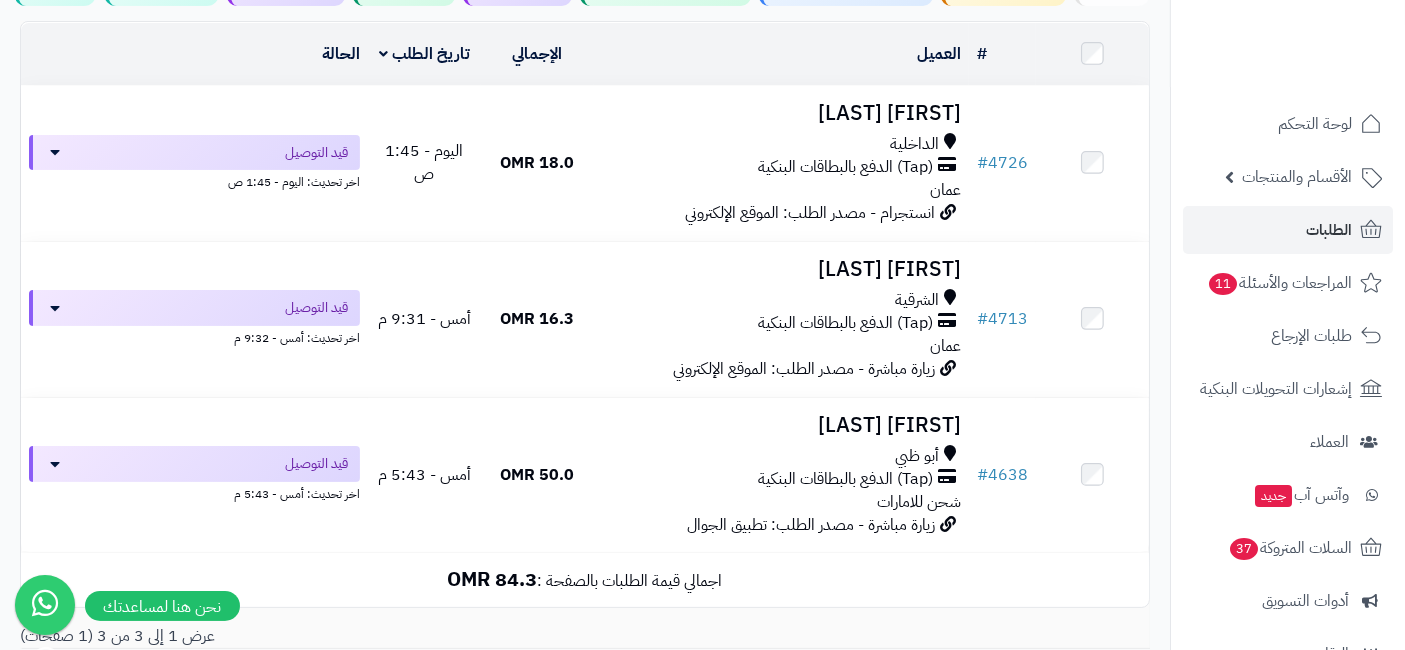 scroll, scrollTop: 0, scrollLeft: 0, axis: both 